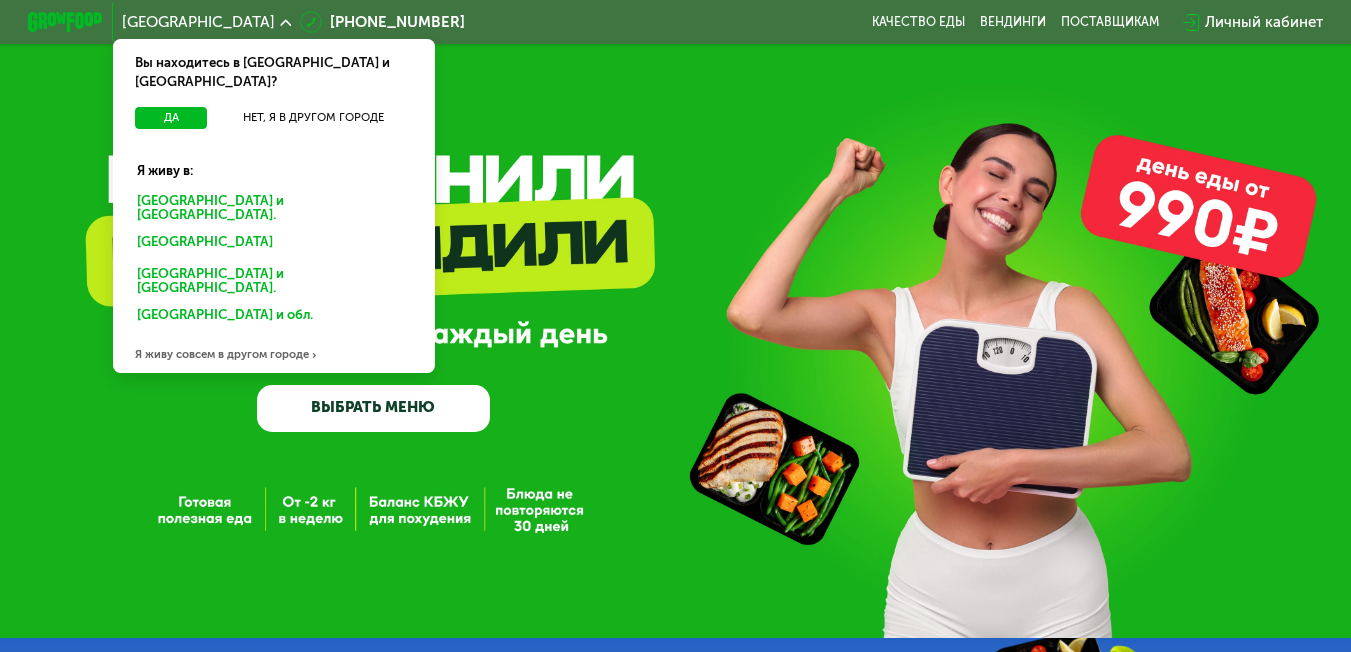 scroll, scrollTop: 0, scrollLeft: 0, axis: both 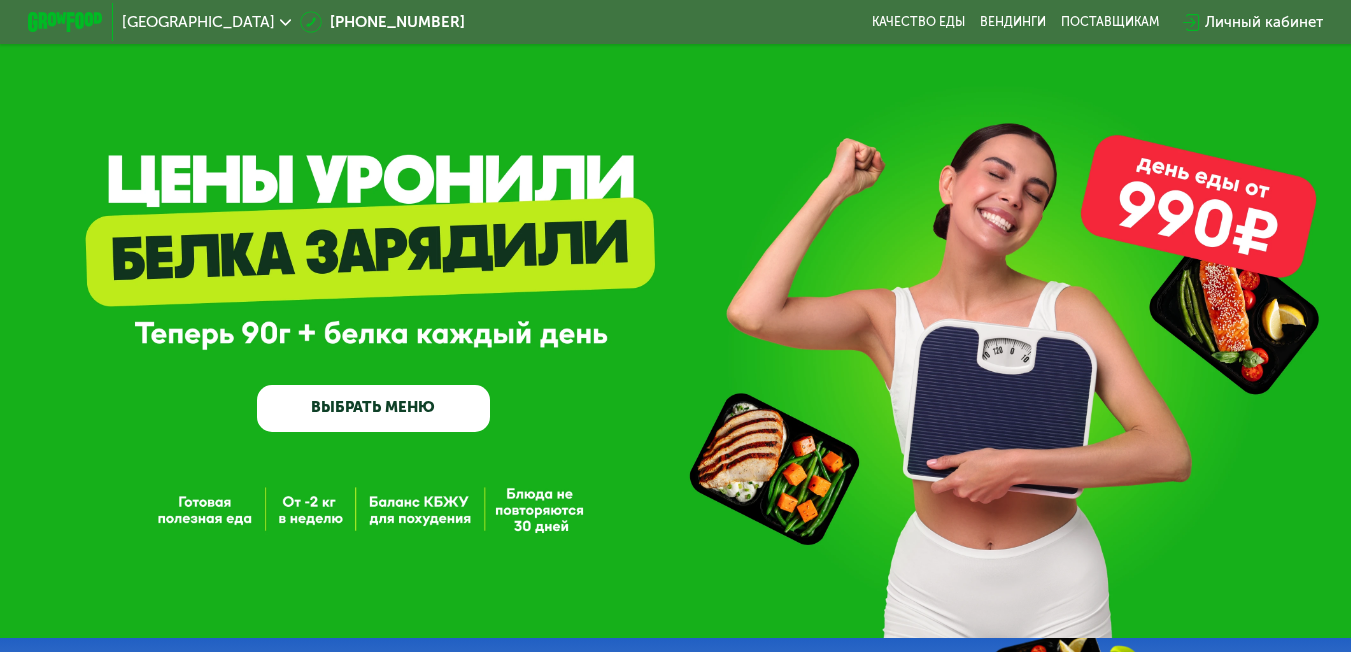 click on "ВЫБРАТЬ МЕНЮ" at bounding box center (374, 408) 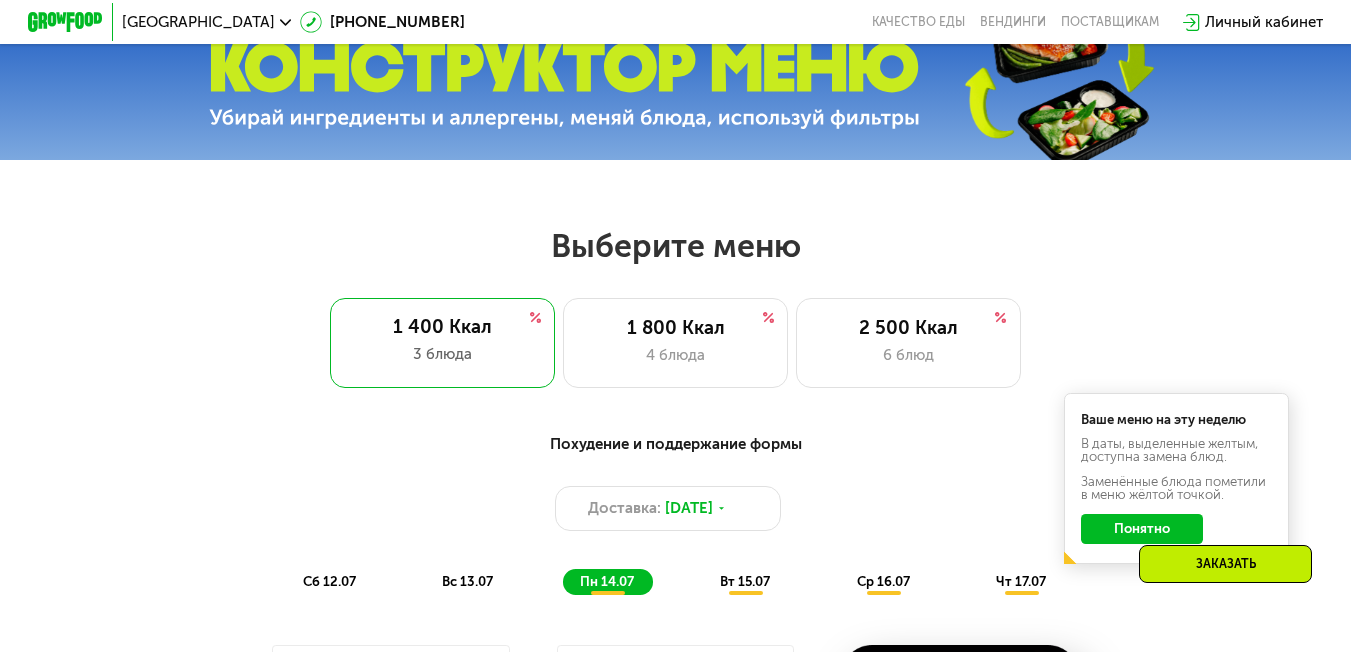 scroll, scrollTop: 816, scrollLeft: 0, axis: vertical 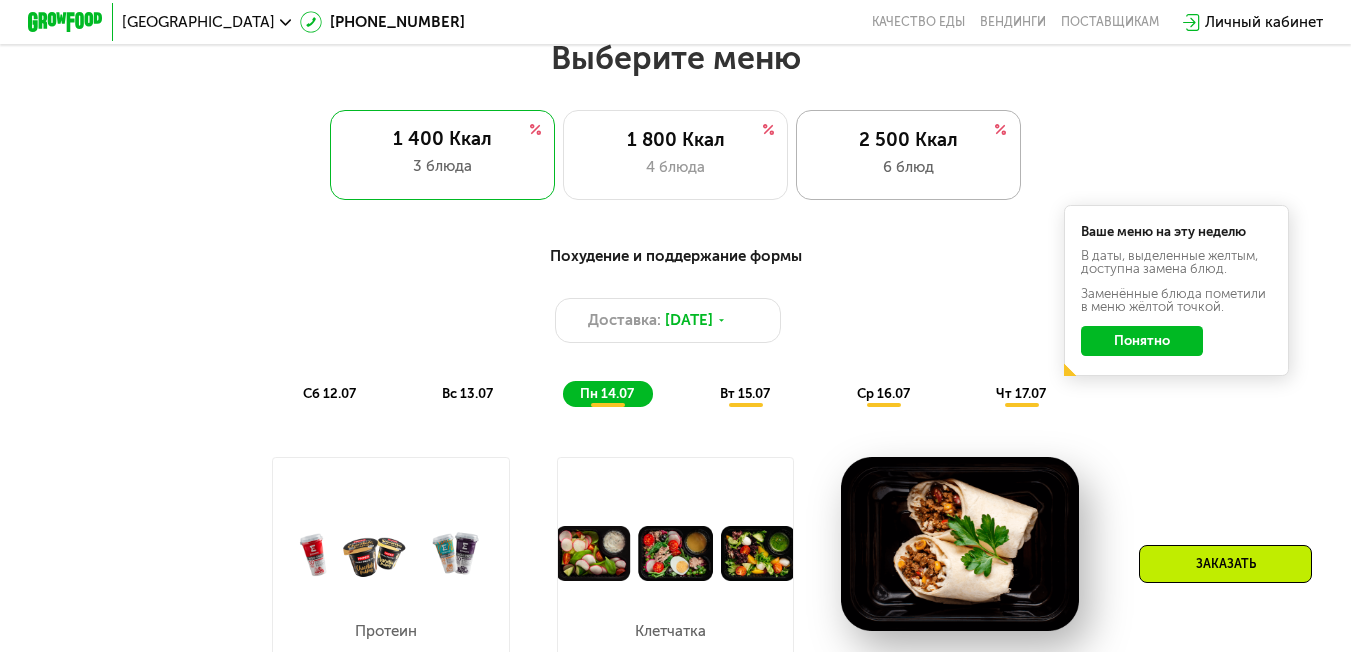 click on "2 500 Ккал" at bounding box center (908, 140) 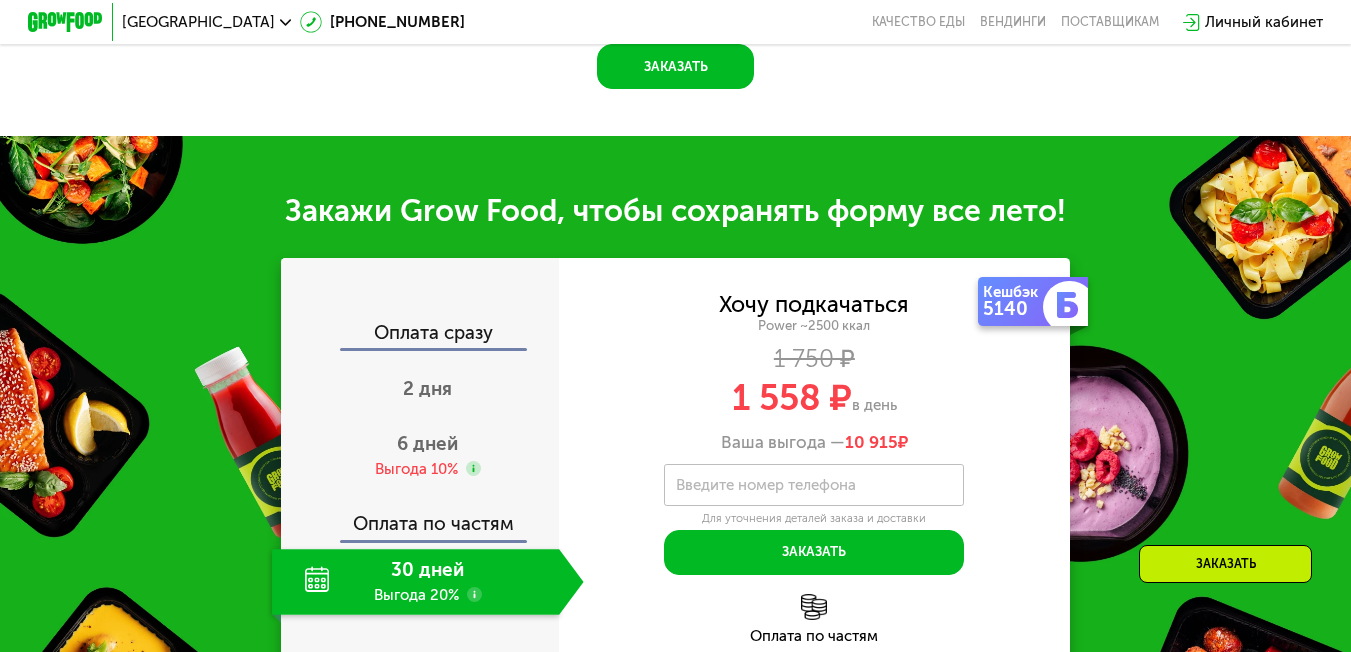 scroll, scrollTop: 2316, scrollLeft: 0, axis: vertical 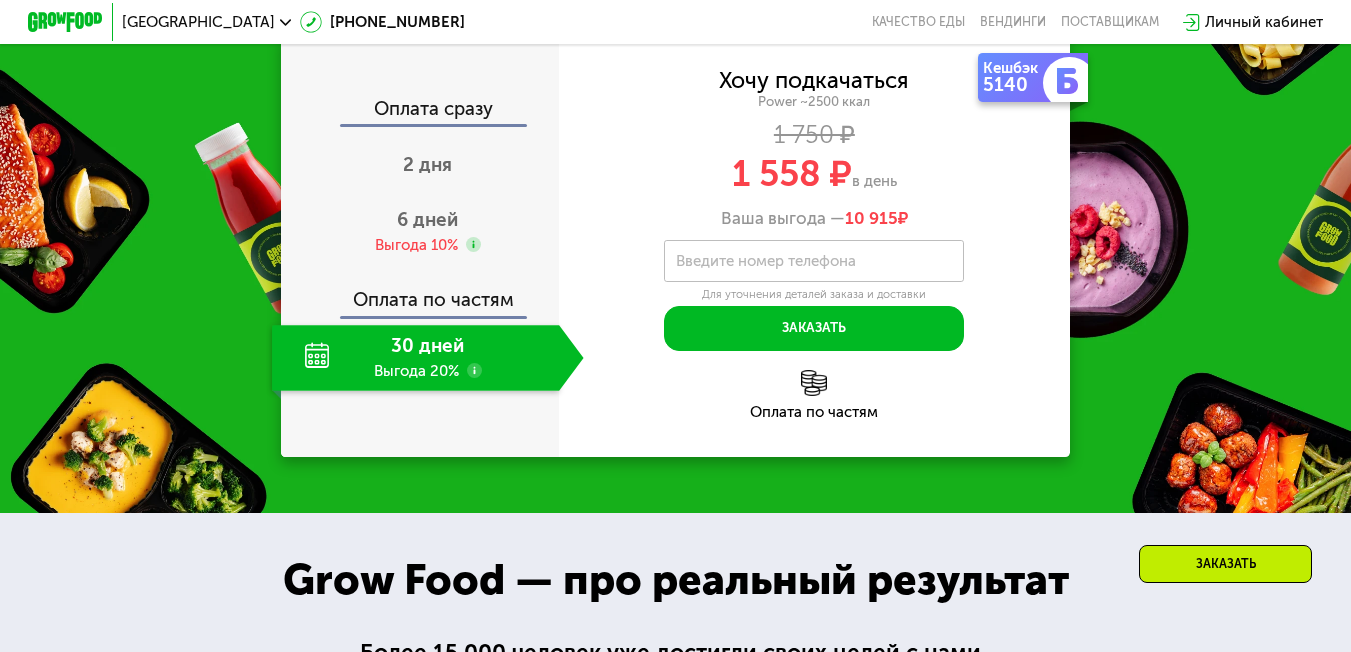 click on "Кешбэк 5140 Хочу подкачаться Power ~2500 ккал 1 750 ₽  1 558 ₽  в день Ваша выгода —  10 915  ₽   Введите свой номер телефона       Введите номер телефона   Для уточнения деталей заказа и доставки  Заказать  Код подтверждения отправлен на .  Изменить номер  Оставьте свой номер, чтобы оформить заказ или узнать подробности  Оплата по частям" at bounding box center (814, 245) 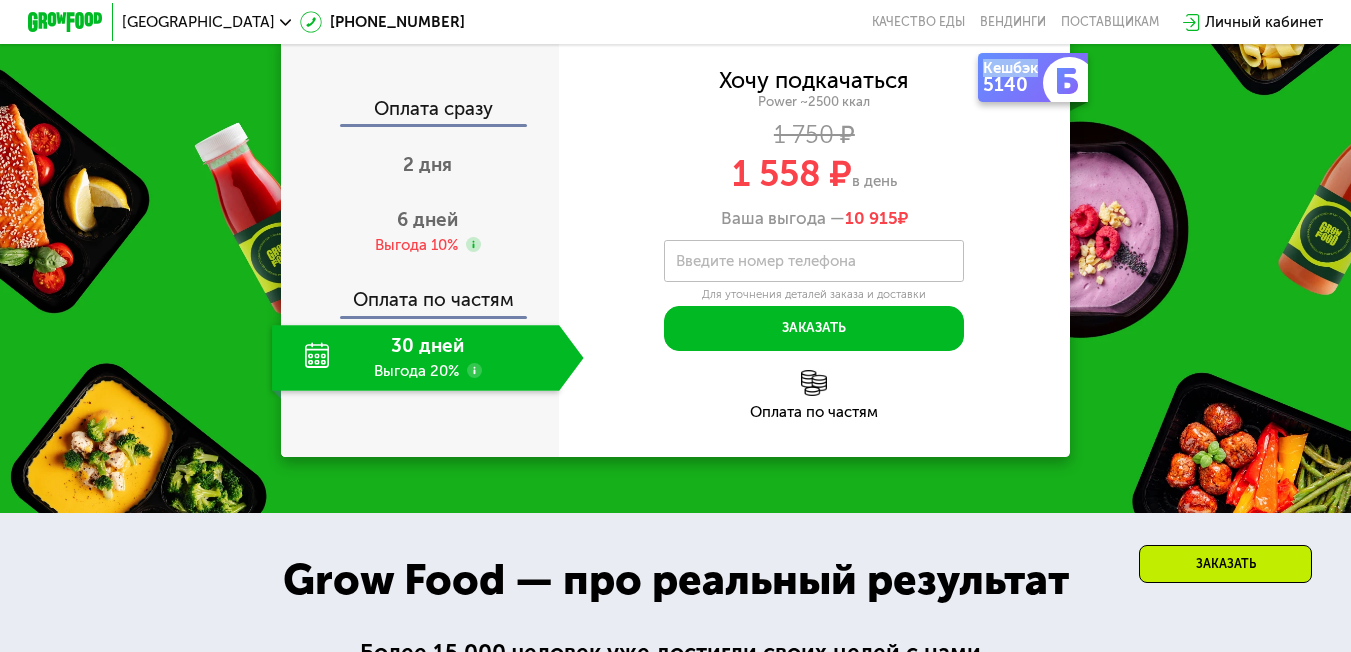 click on "30 дней Выгода 20%" 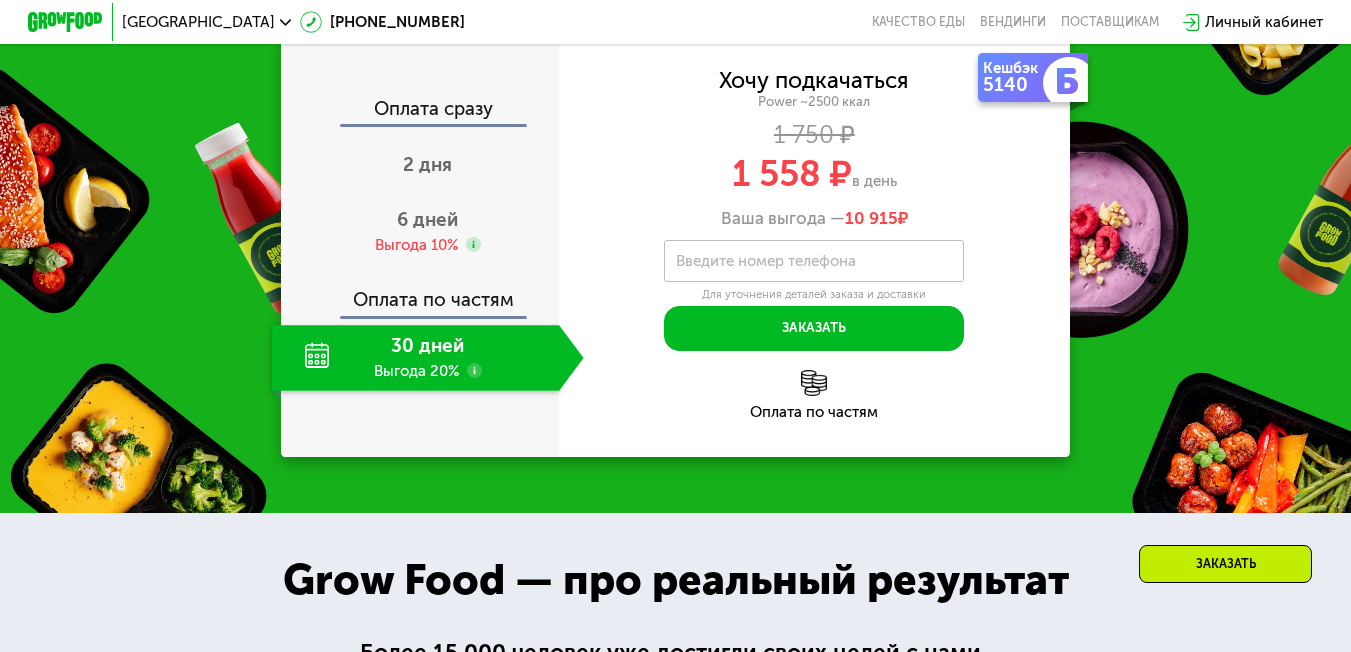 click on "Кешбэк 5140 Хочу подкачаться Power ~2500 ккал 1 750 ₽  1 558 ₽  в день Ваша выгода —  10 915  ₽   Введите свой номер телефона       Введите номер телефона   Для уточнения деталей заказа и доставки  Заказать  Код подтверждения отправлен на .  Изменить номер  Оставьте свой номер, чтобы оформить заказ или узнать подробности  Оплата по частям" at bounding box center [814, 245] 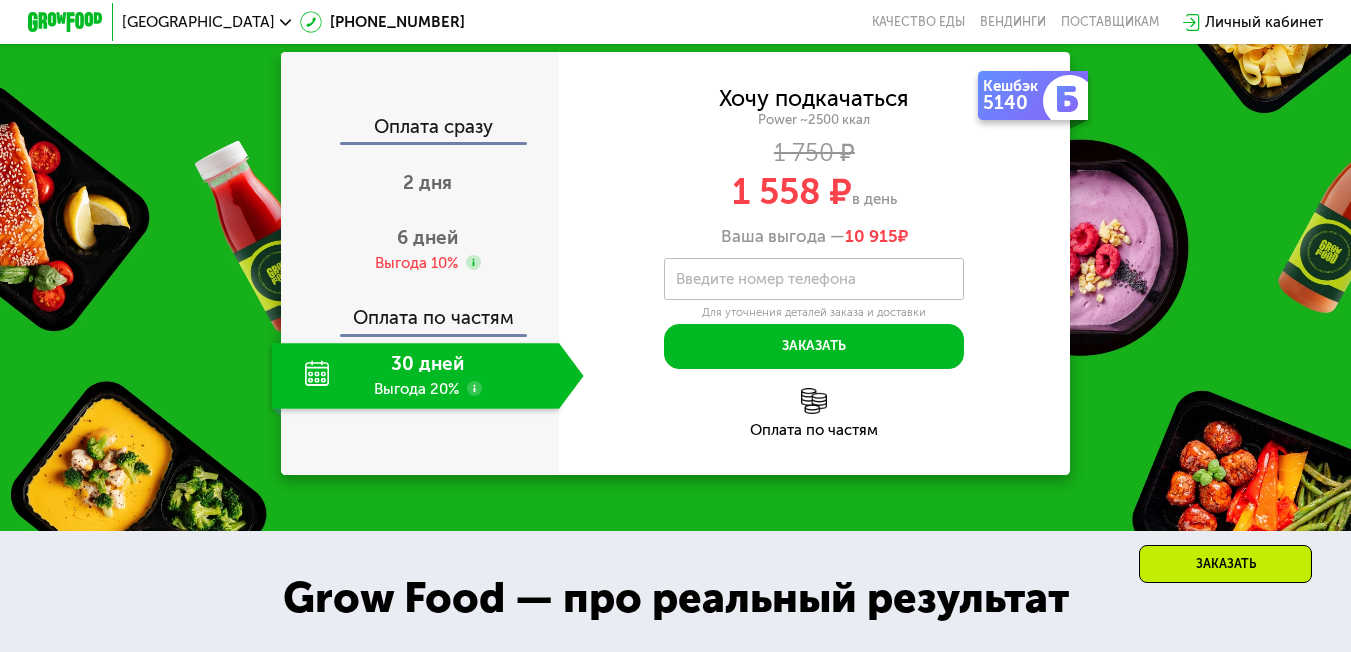 scroll, scrollTop: 2300, scrollLeft: 0, axis: vertical 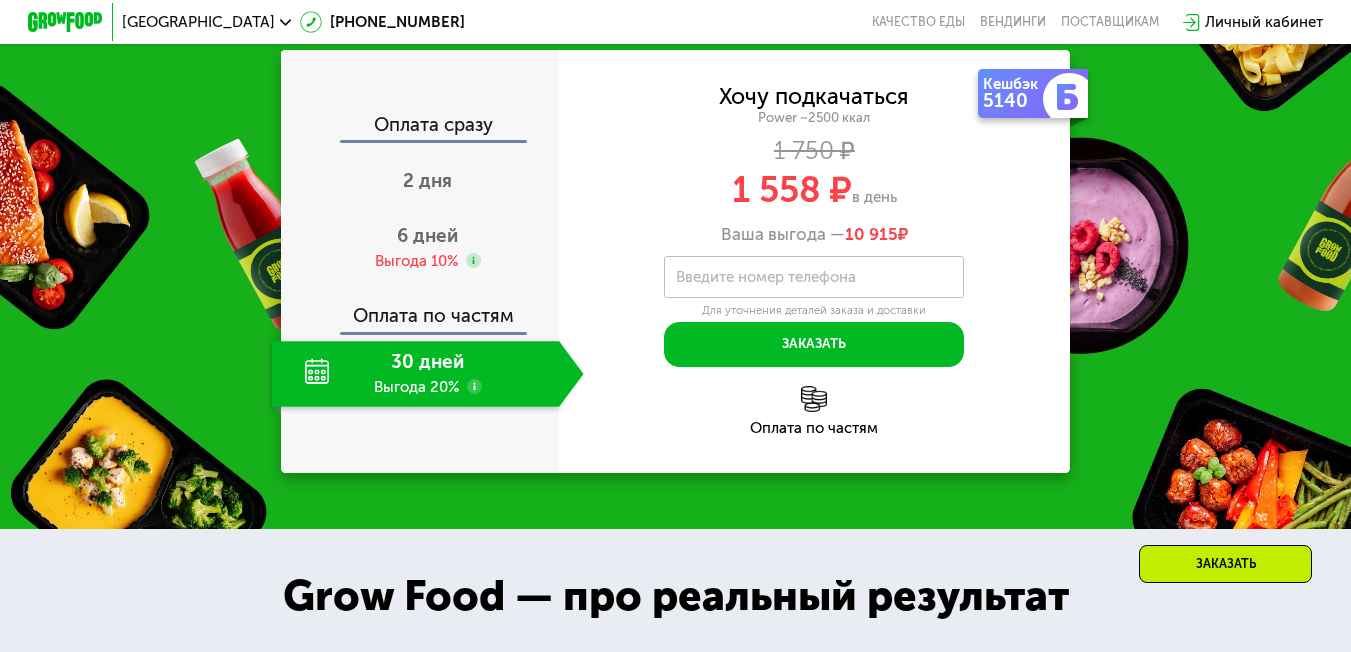 click on "Введите номер телефона" at bounding box center (766, 277) 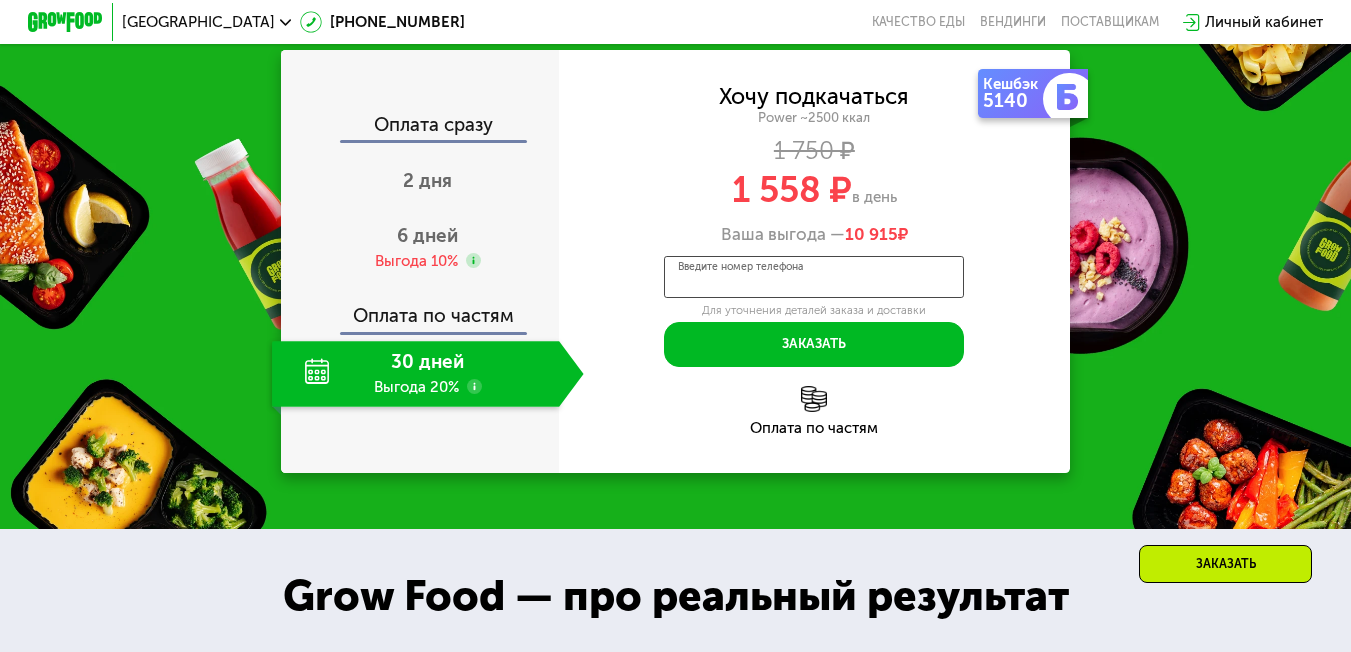 click on "Введите номер телефона" at bounding box center [814, 277] 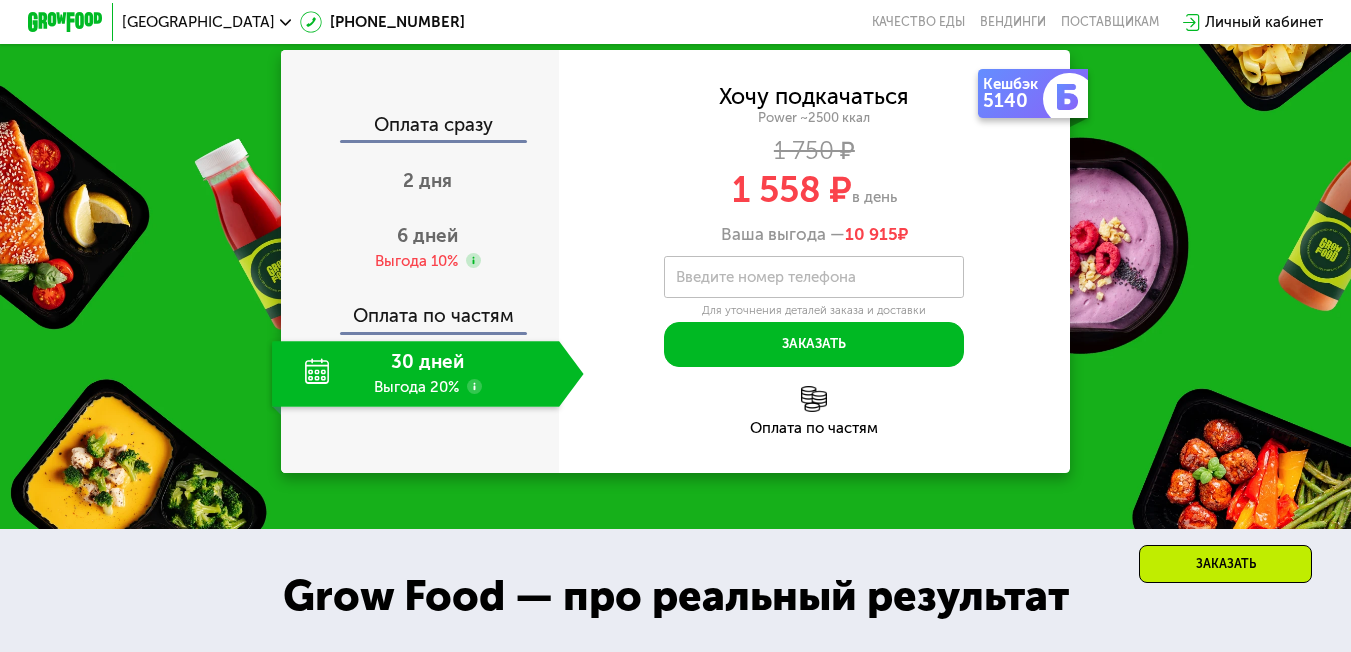 click on "Заказать" at bounding box center (1225, 564) 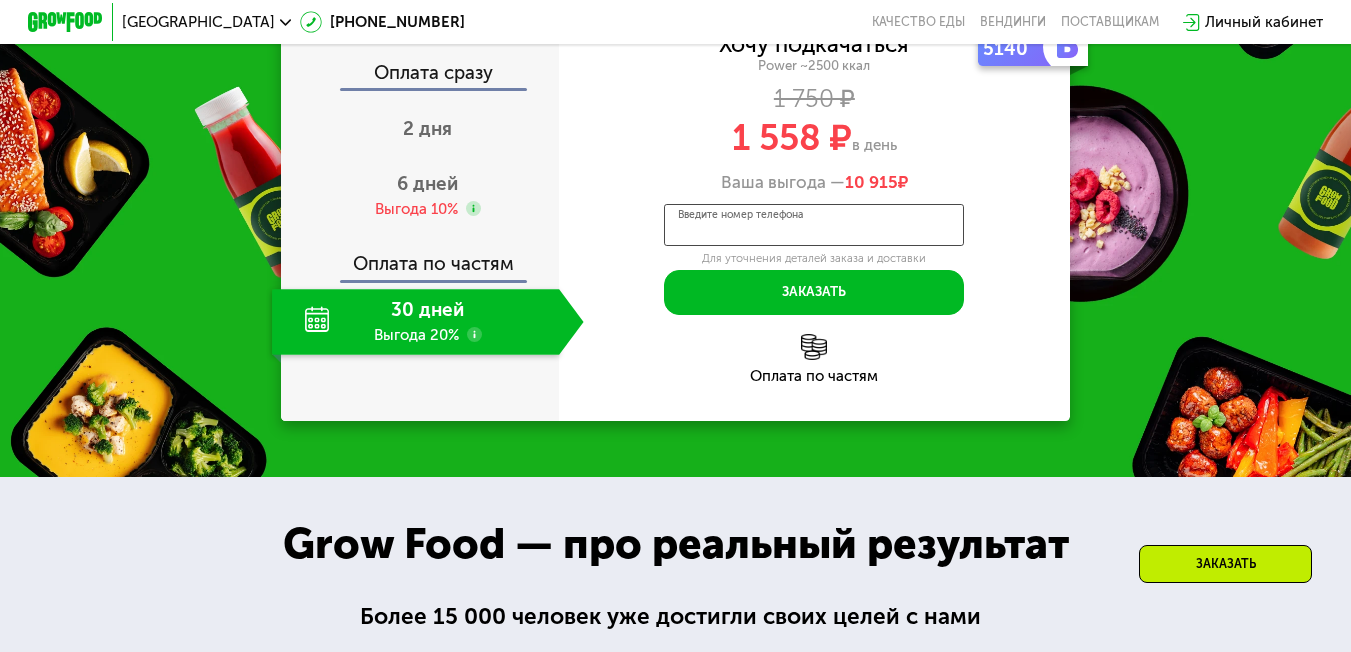click on "Введите номер телефона" at bounding box center [814, 225] 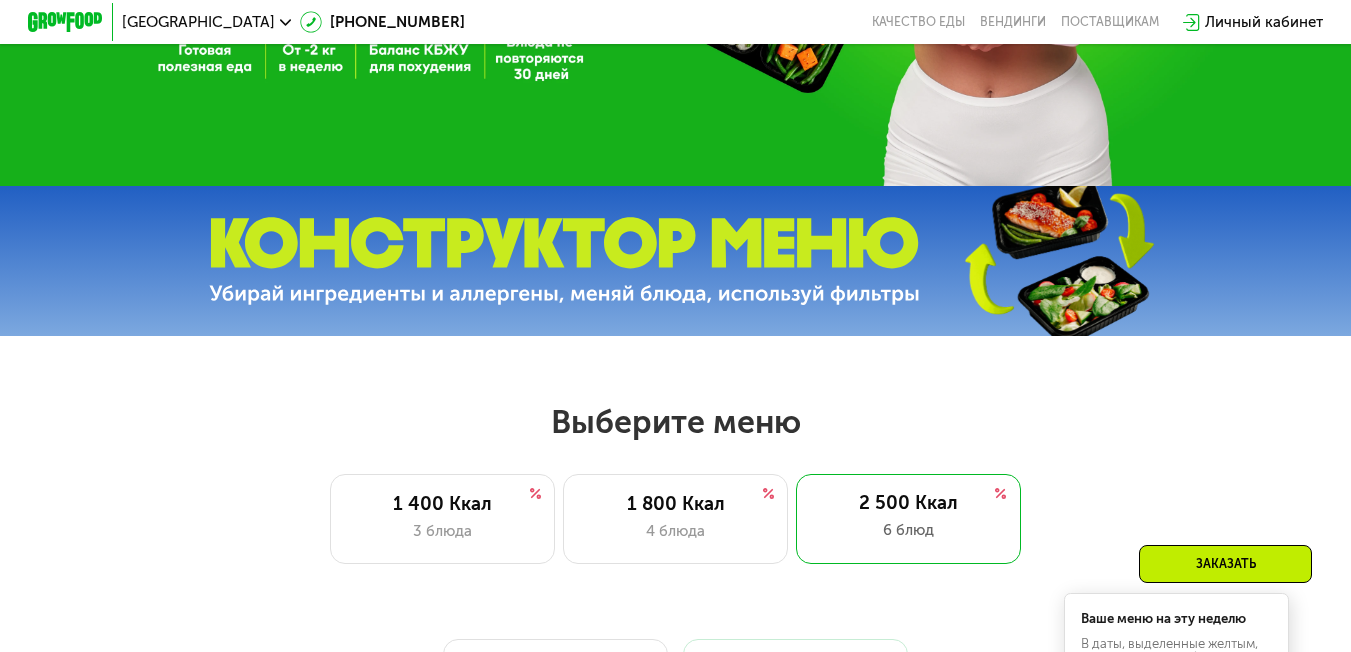 scroll, scrollTop: 652, scrollLeft: 0, axis: vertical 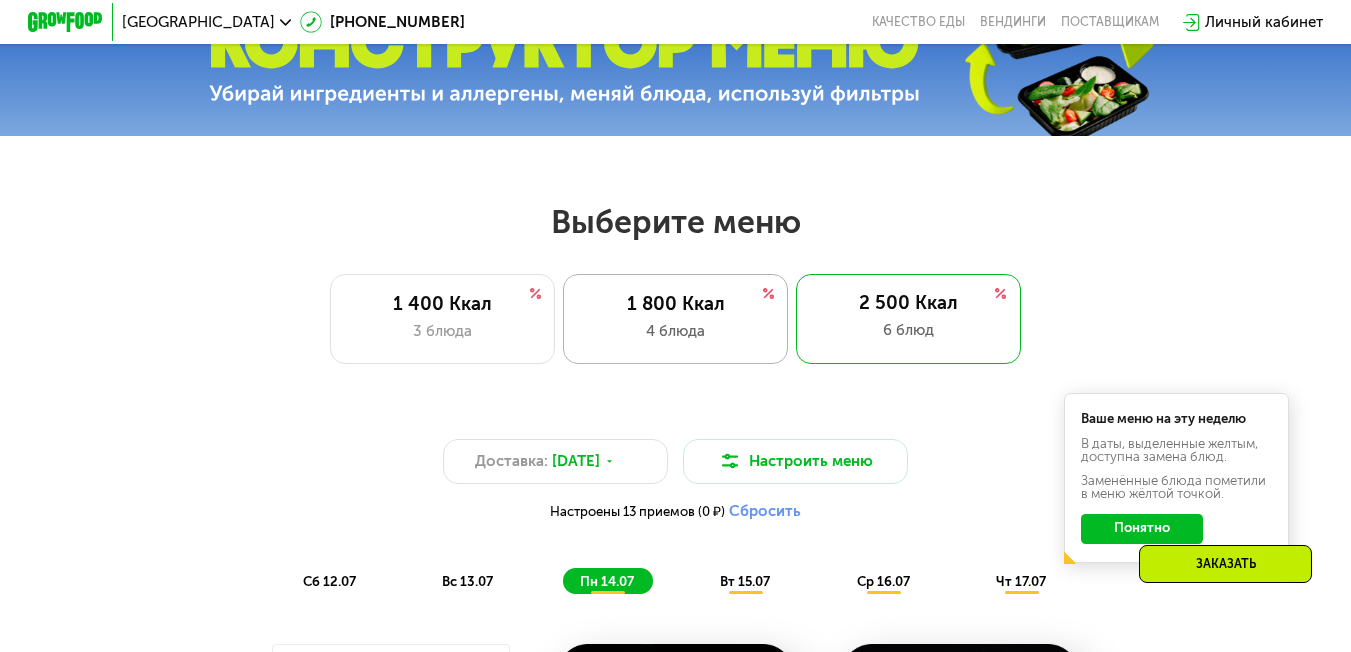 click on "4 блюда" at bounding box center [676, 331] 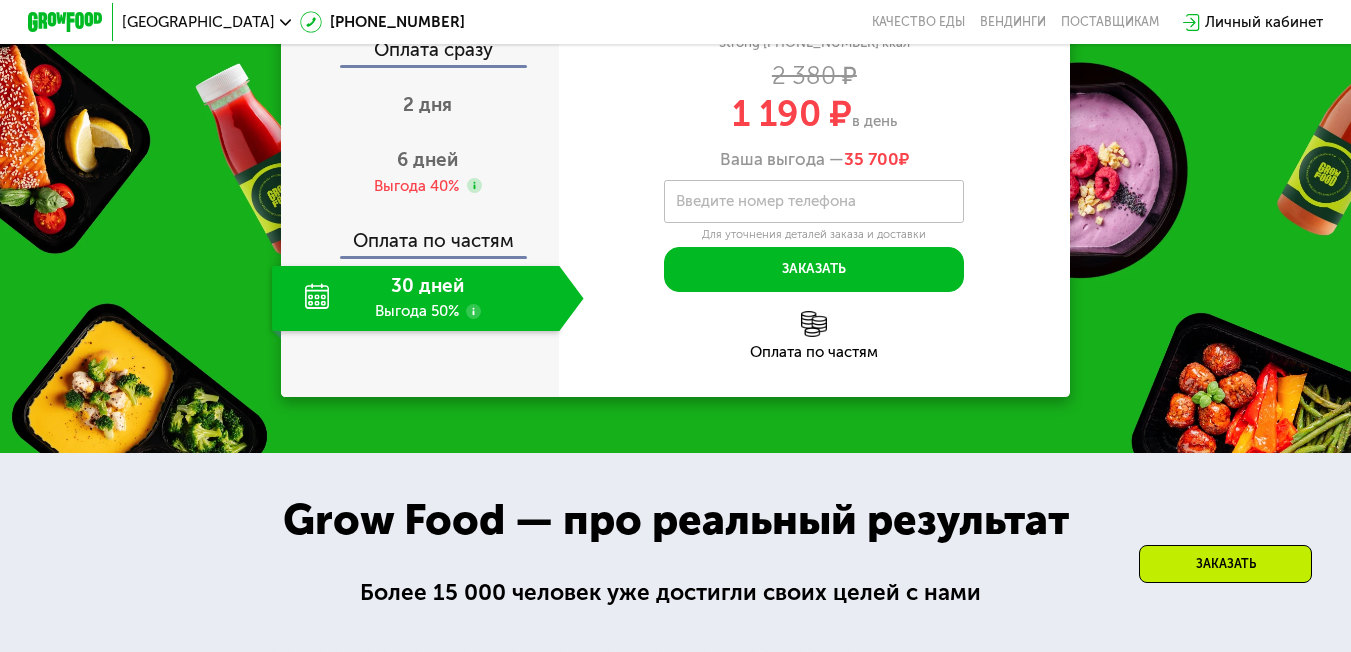 scroll, scrollTop: 2252, scrollLeft: 0, axis: vertical 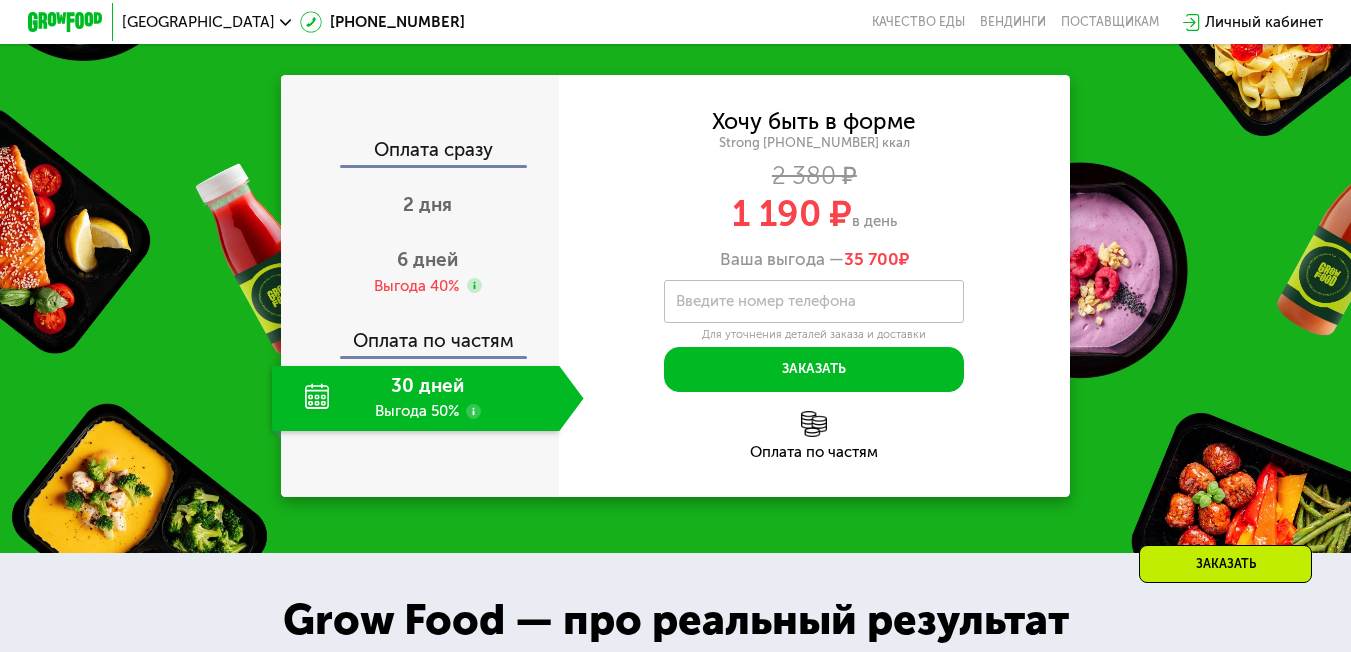 click on "30 дней Выгода 50%" 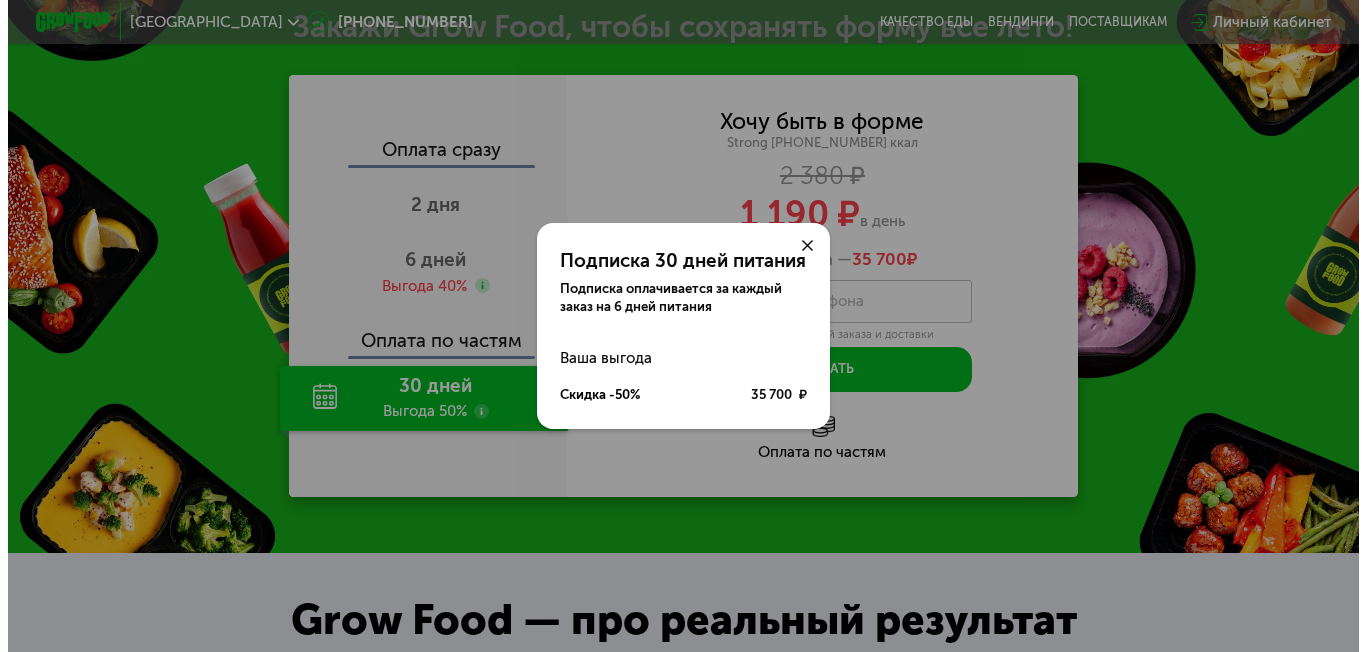 scroll, scrollTop: 0, scrollLeft: 0, axis: both 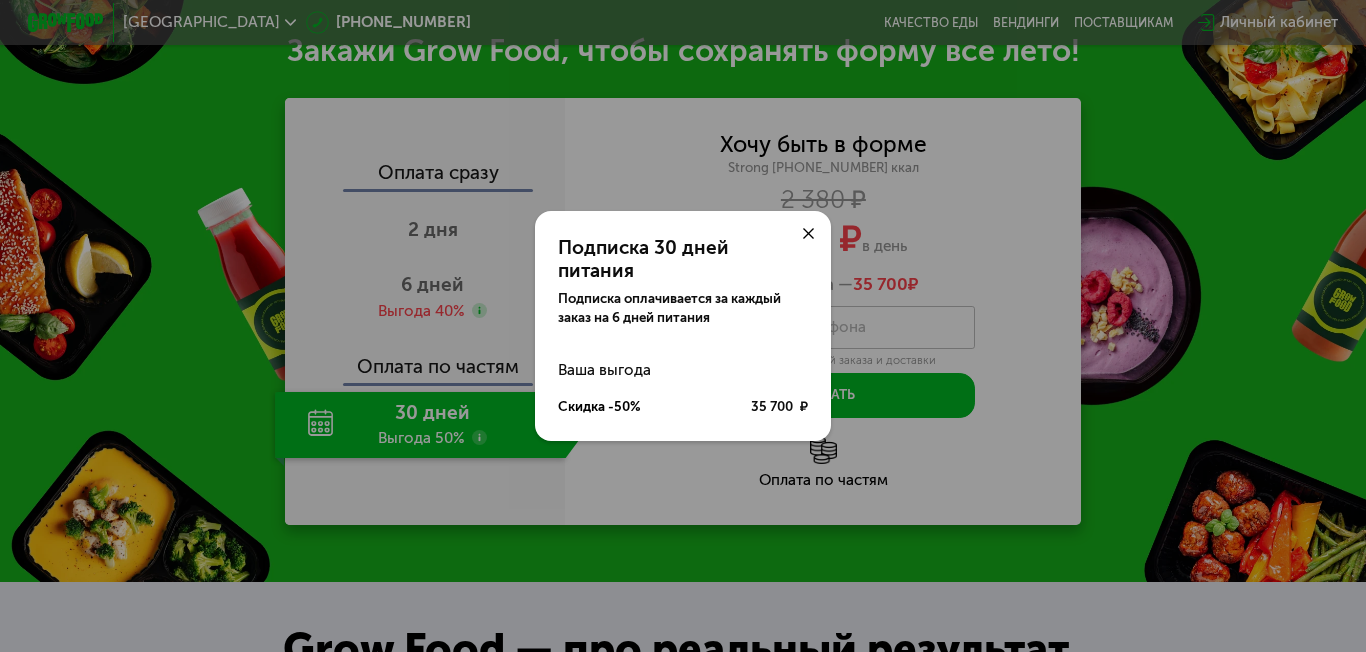 click on "35 700 ₽" 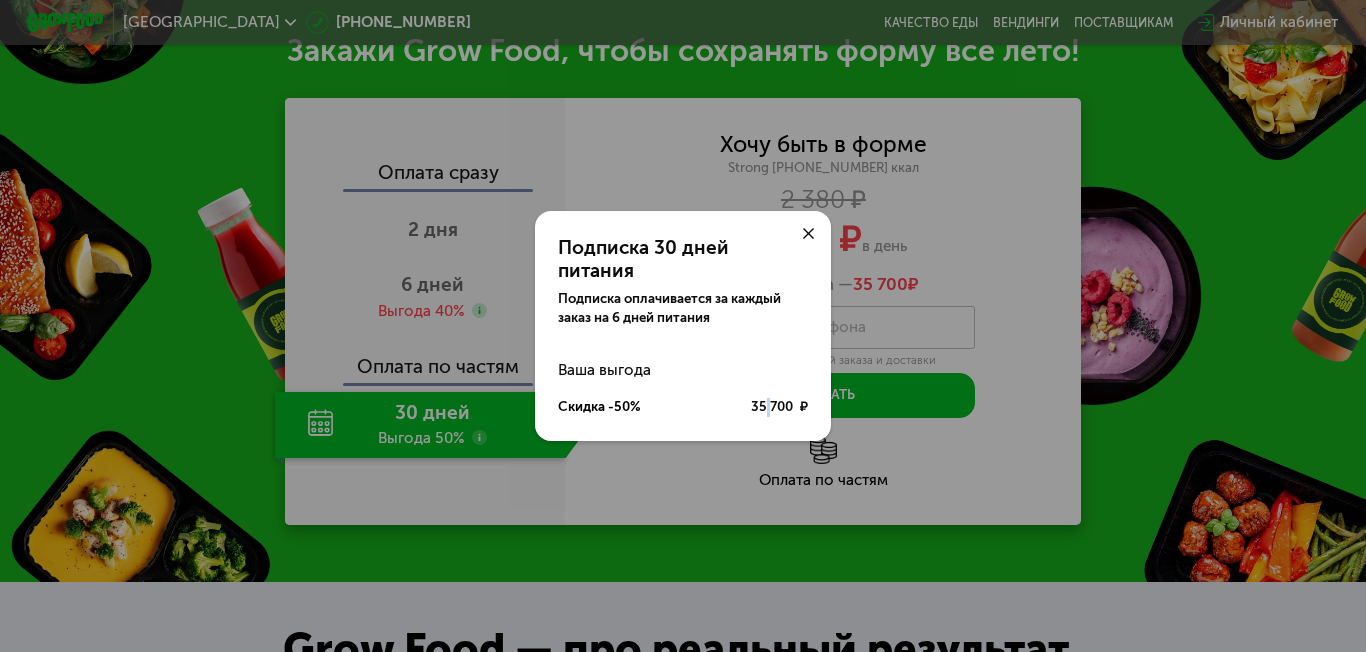 click on "35 700 ₽" 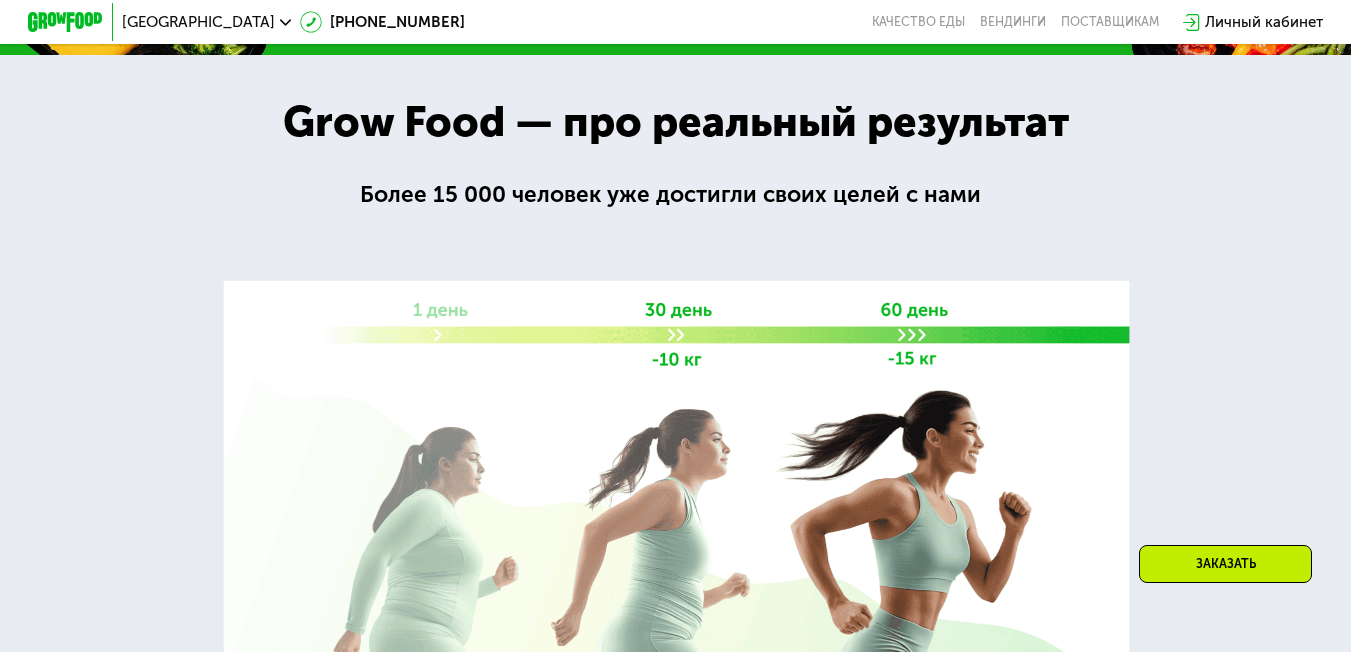 scroll, scrollTop: 2952, scrollLeft: 0, axis: vertical 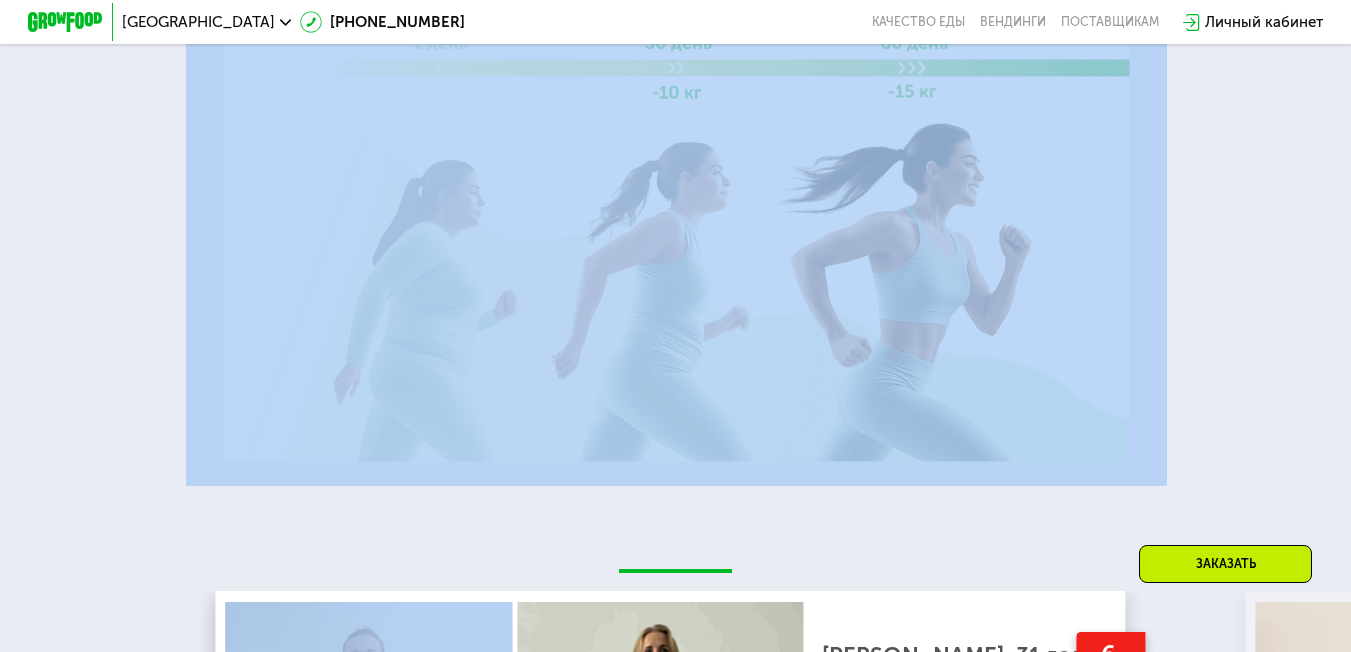 drag, startPoint x: 0, startPoint y: 387, endPoint x: 103, endPoint y: 691, distance: 320.97507 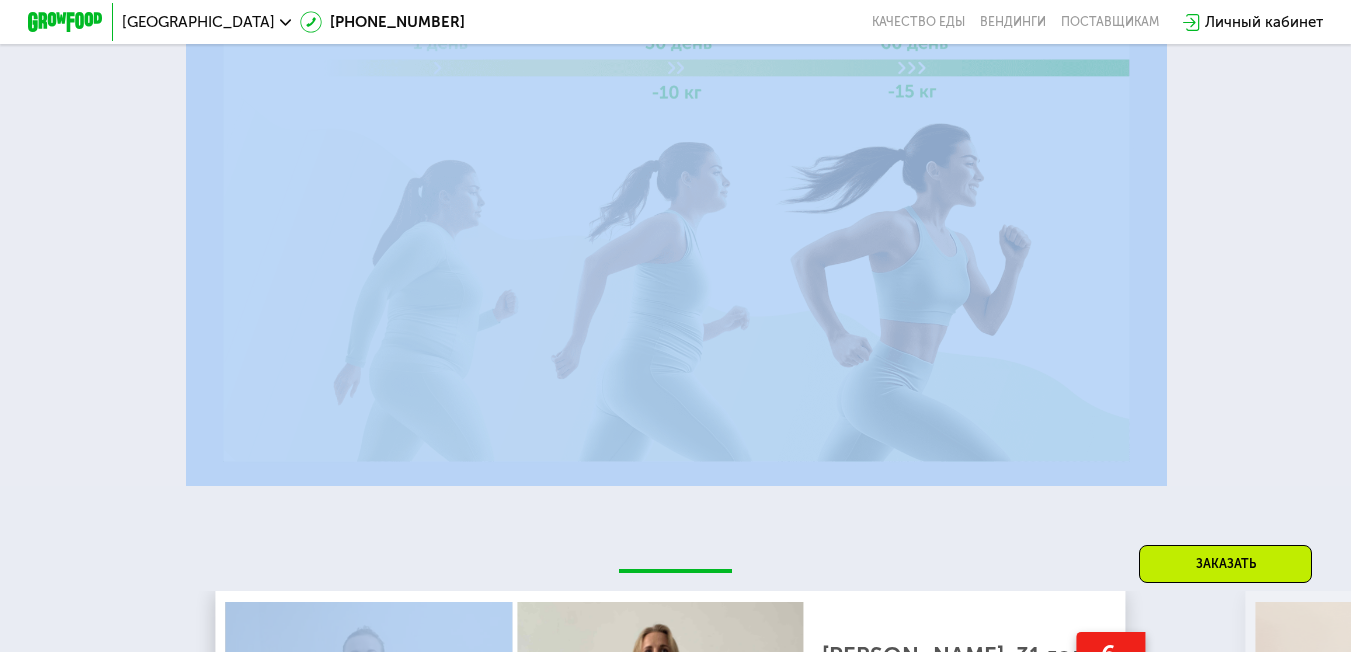 scroll, scrollTop: 3197, scrollLeft: 0, axis: vertical 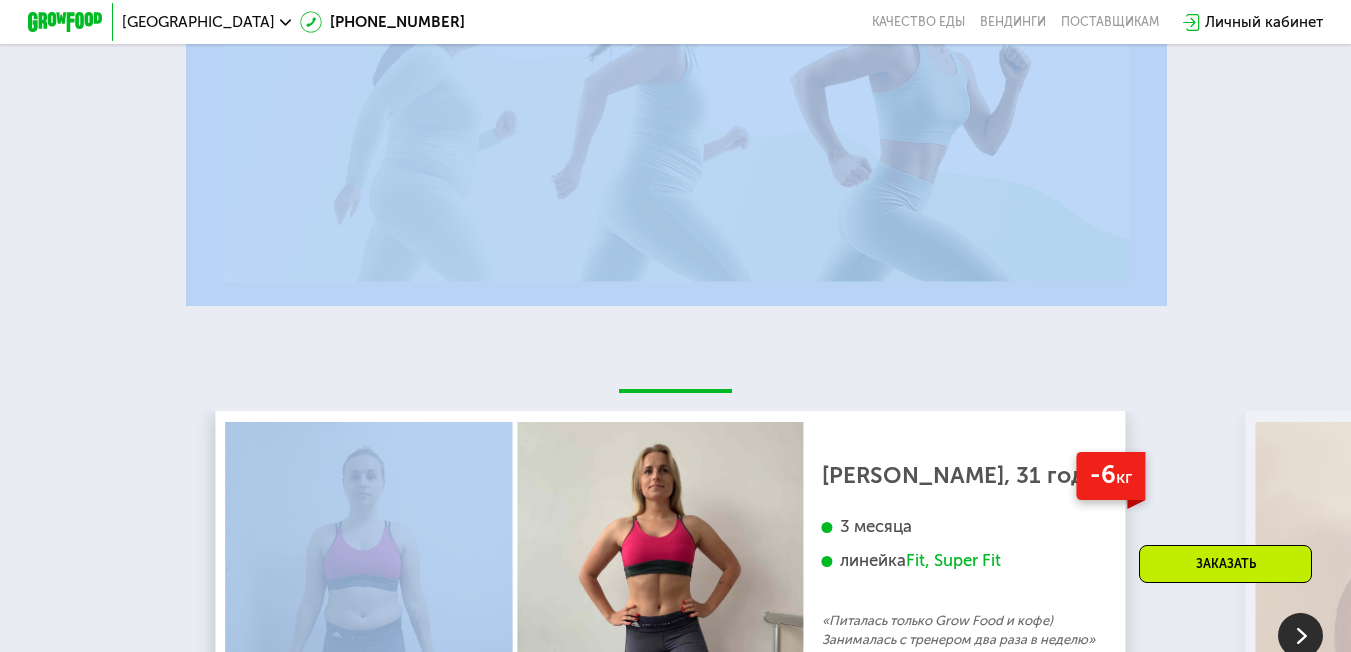 click on "70  кг 64  кг" at bounding box center [515, 639] 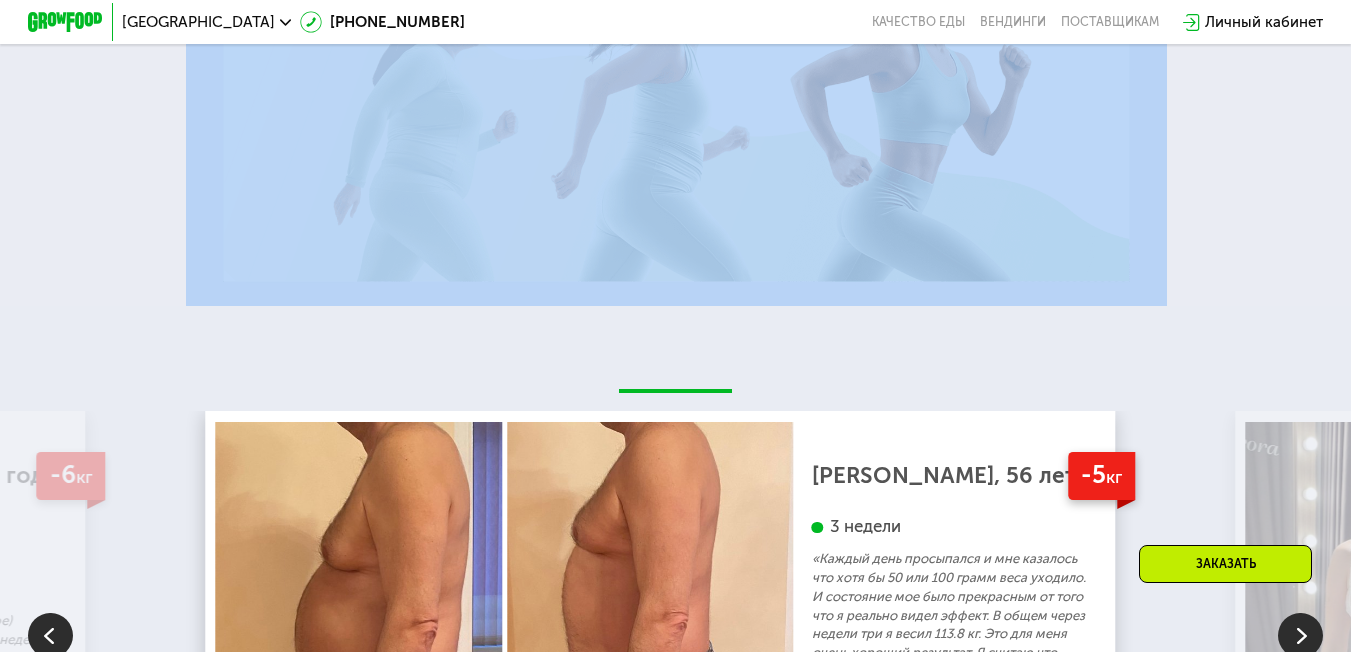 click on "70  кг 64  кг  -6  кг Екатерина, 31 год 3 месяца  линейка   Fit, Super Fit «Питалась только Grow Food и кофе) Занималась с тренером два раза в неделю» Хочу так же 118  кг 113  кг  -5  кг Дмитрий, 56 лет 3 недели «Каждый день просыпался и мне казалось что хотя бы 50 или 100 грамм веса уходило.  И состояние мое было прекрасным от того что я реально видел эффект. В общем через недели три я весил 113.8 кг.  Это для меня очень хороший результат.  Я считаю что надо использовать это питание на постоянной основе» Хочу так же 67  кг 59  кг  -8  кг Диана, 24 года 2,5 месяца  линейка  Daily Хочу так же 76  кг 71  кг  -5  кг 66" 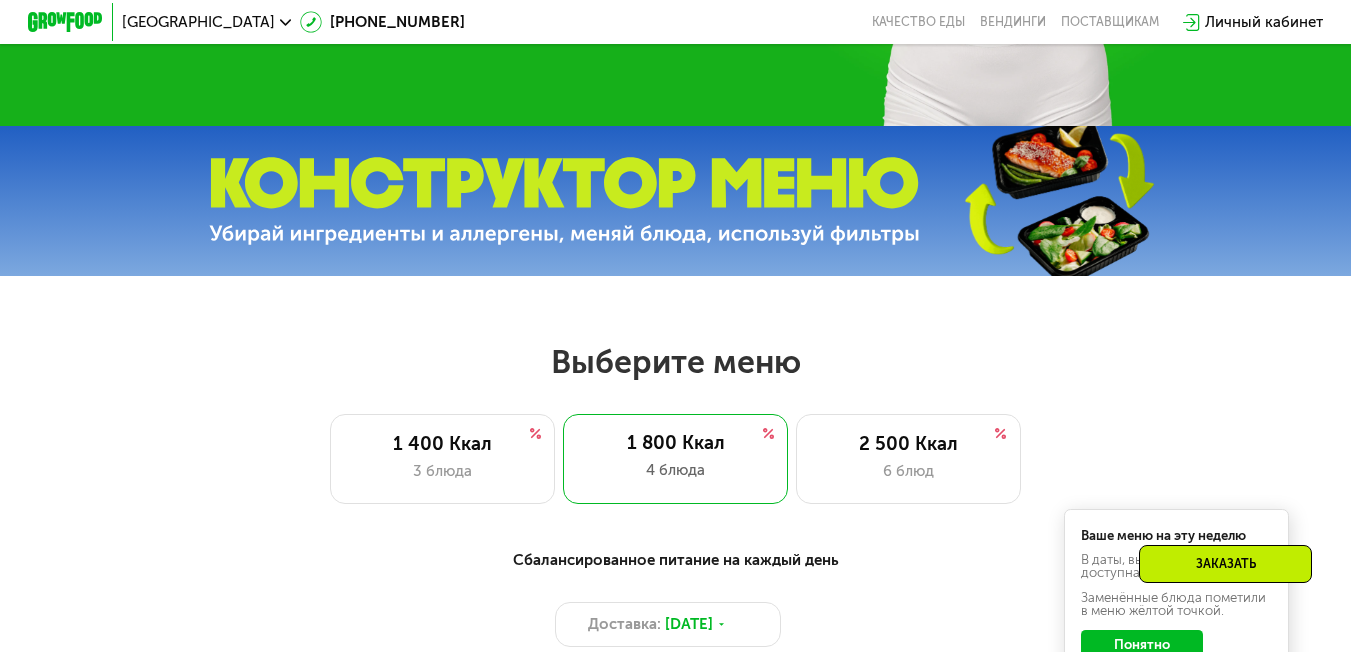 scroll, scrollTop: 197, scrollLeft: 0, axis: vertical 